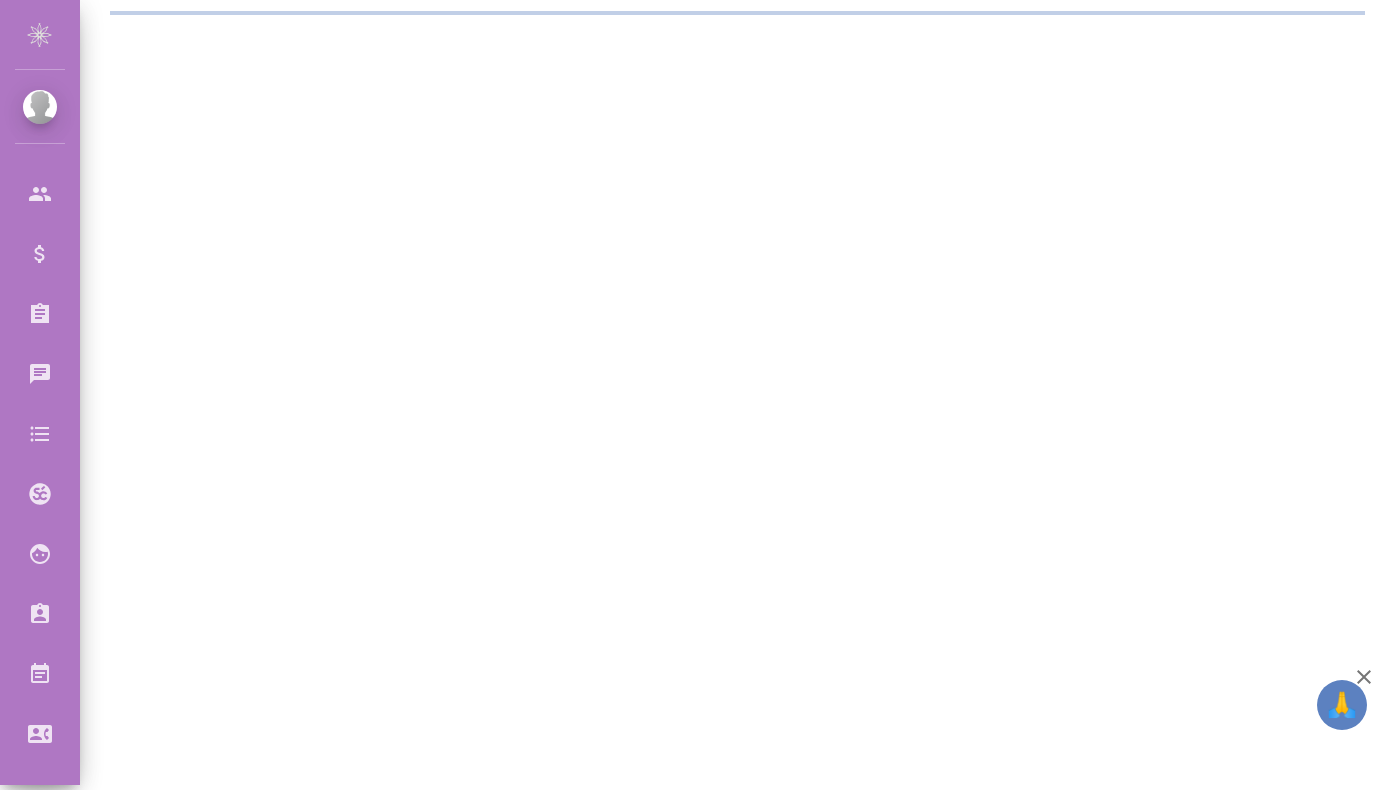 scroll, scrollTop: 0, scrollLeft: 0, axis: both 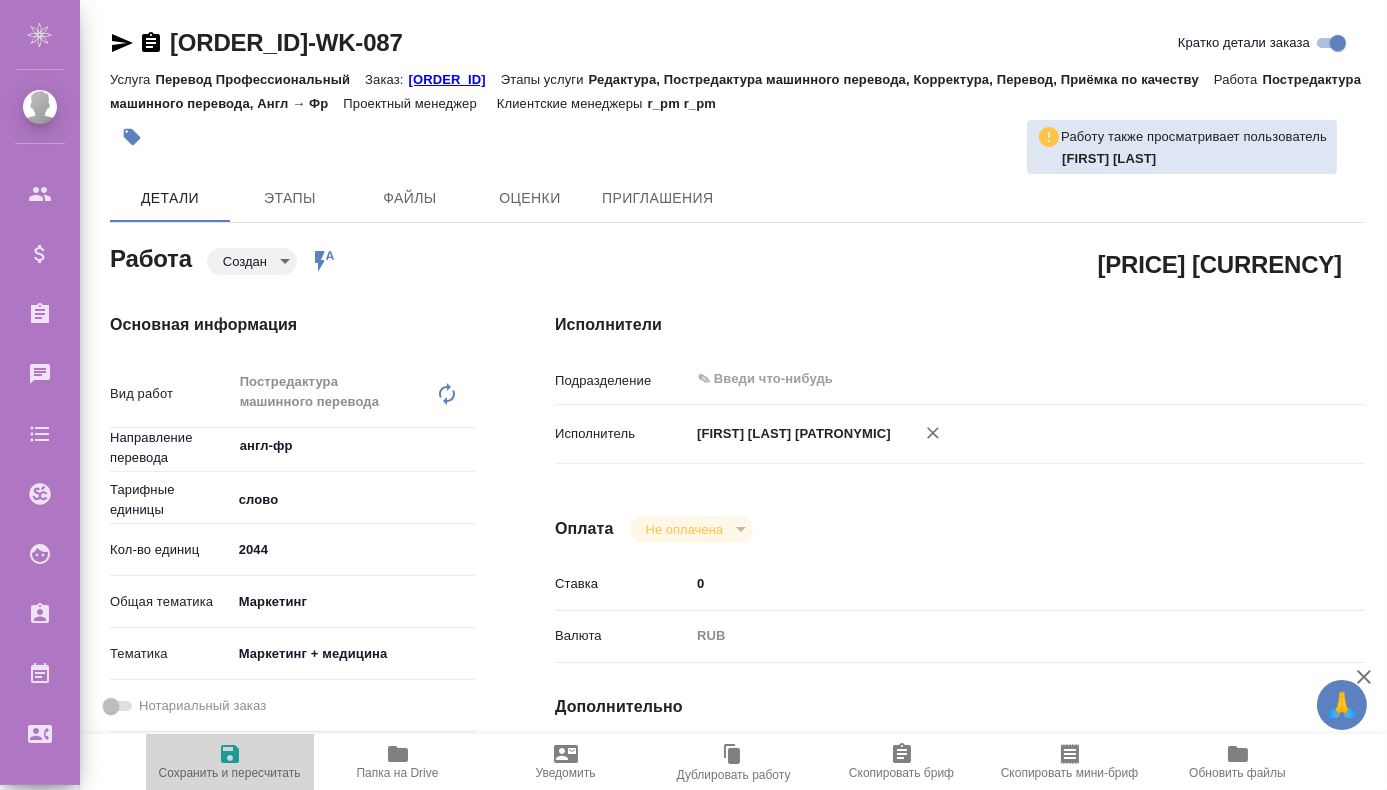 click at bounding box center (230, 754) 